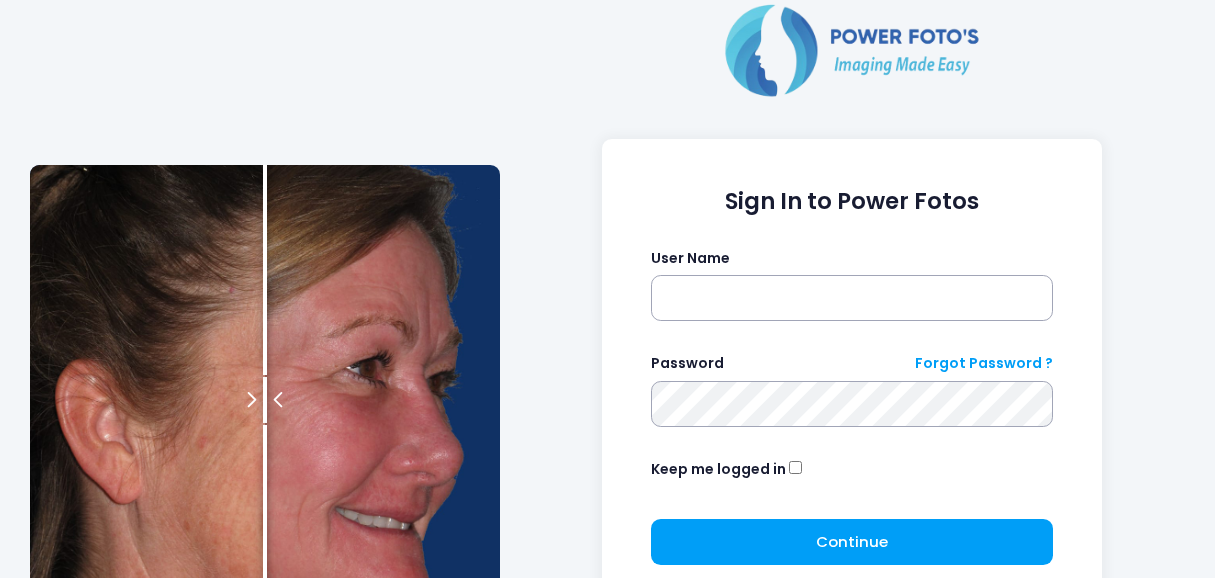 scroll, scrollTop: 0, scrollLeft: 0, axis: both 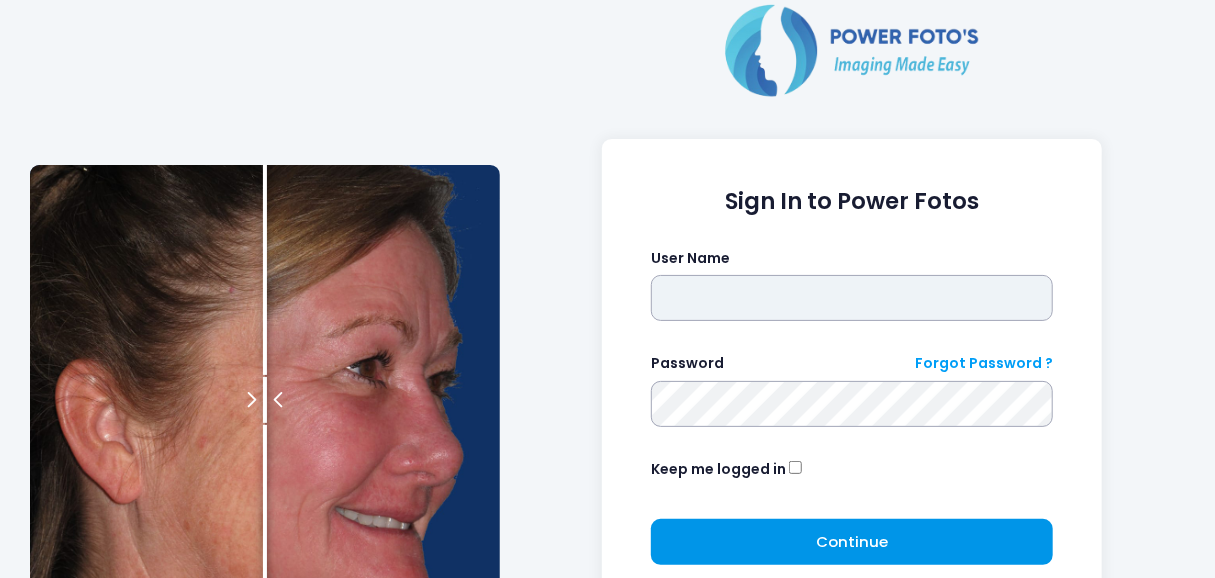 type on "*********" 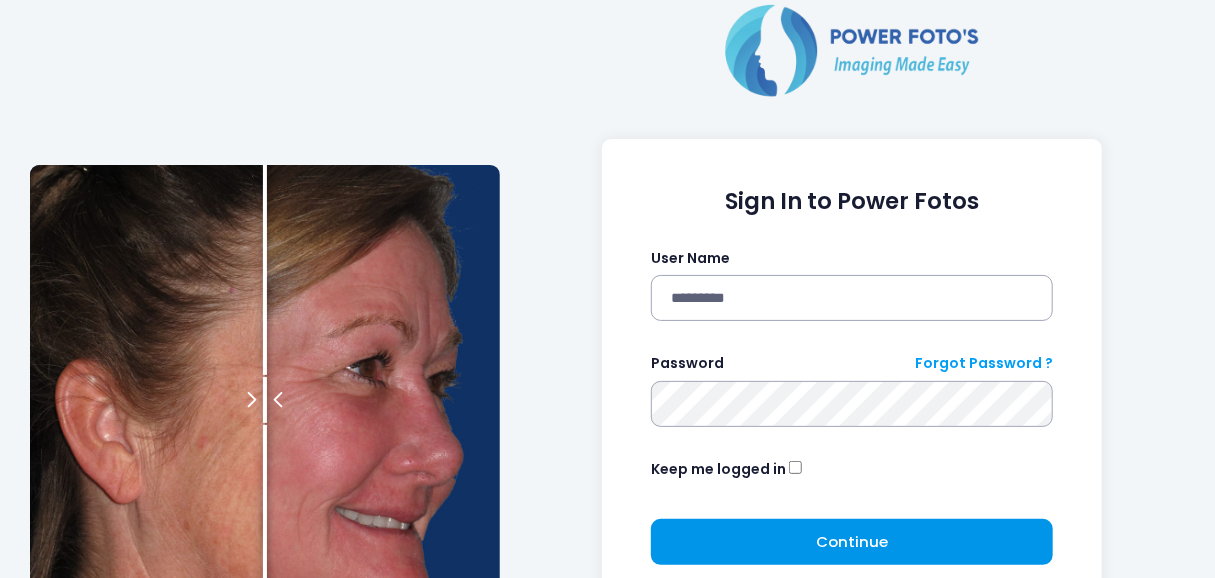 click on "Continue
Please wait..." at bounding box center (852, 542) 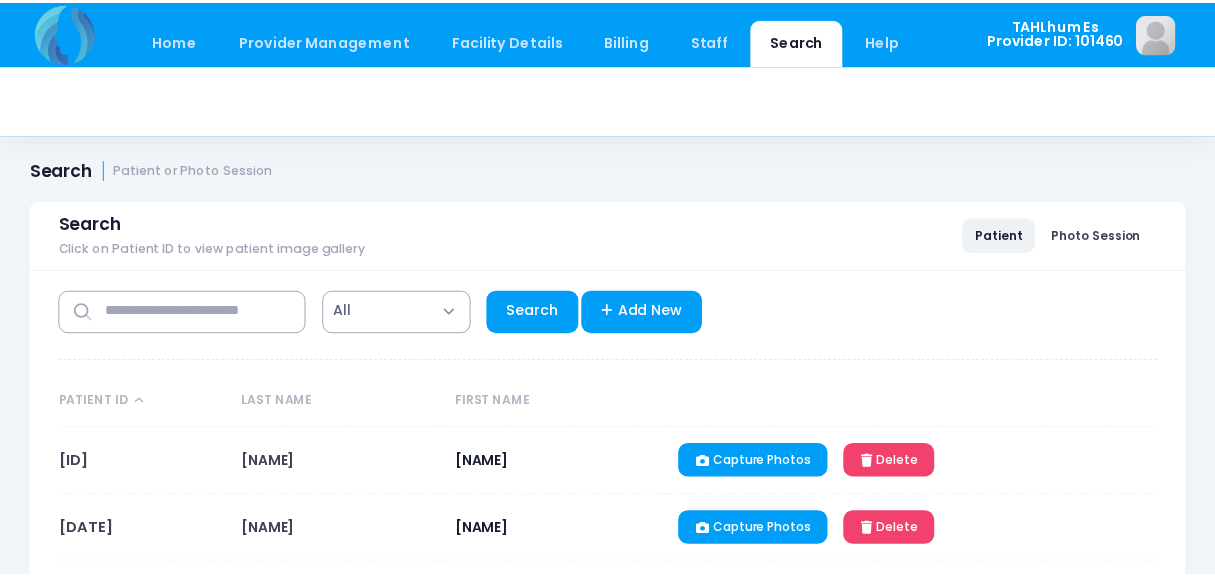 scroll, scrollTop: 0, scrollLeft: 0, axis: both 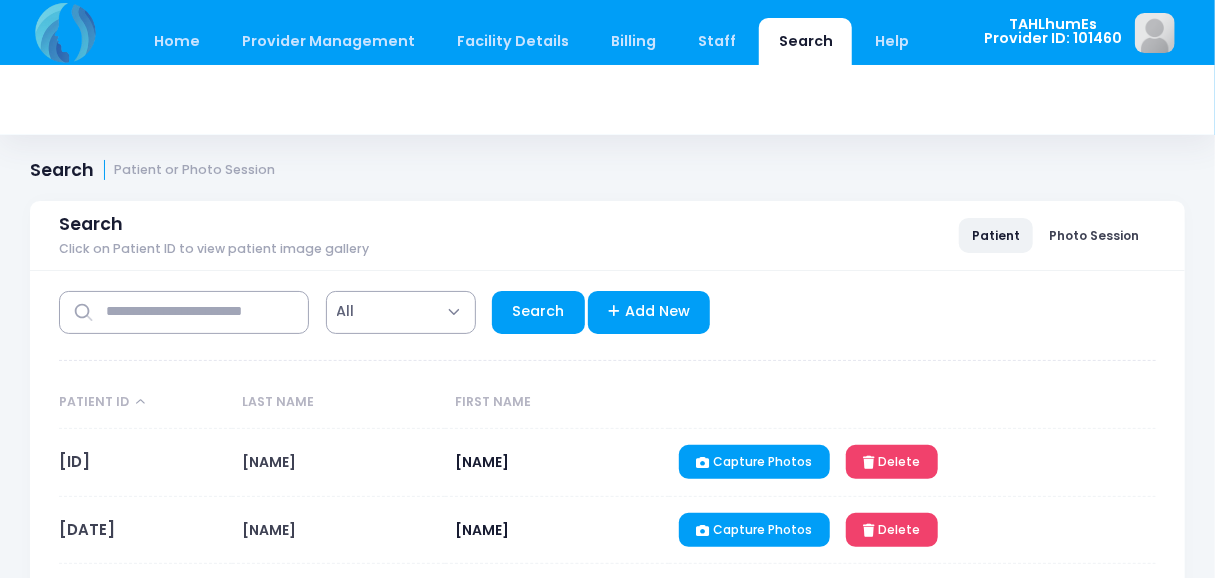 click on "**********" at bounding box center (607, 307) 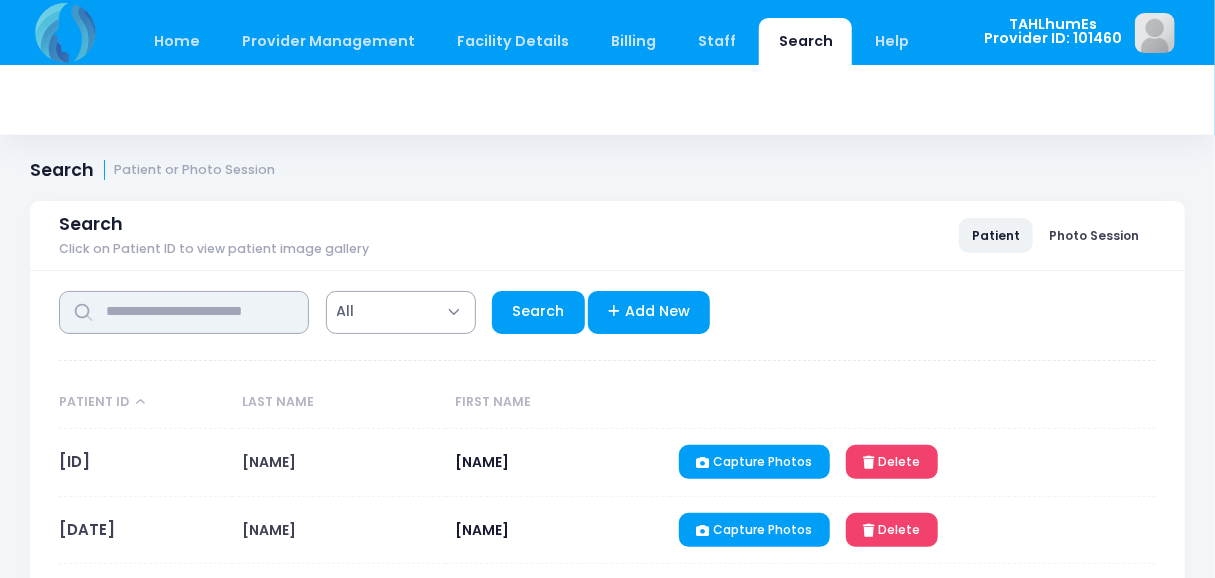 drag, startPoint x: 209, startPoint y: 323, endPoint x: 216, endPoint y: 299, distance: 25 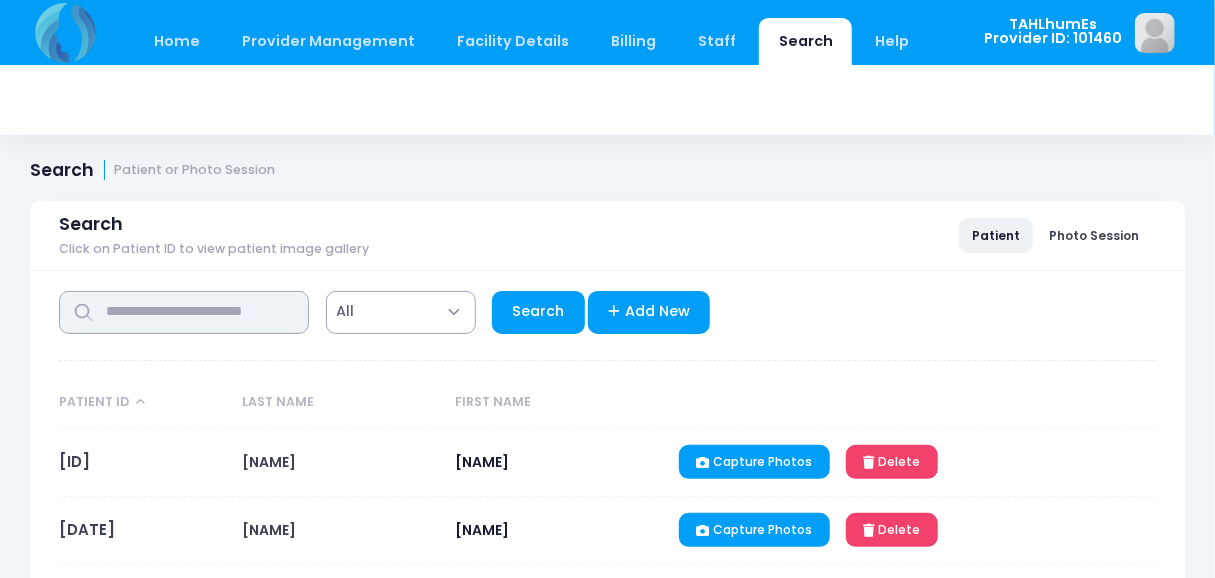 click at bounding box center [184, 312] 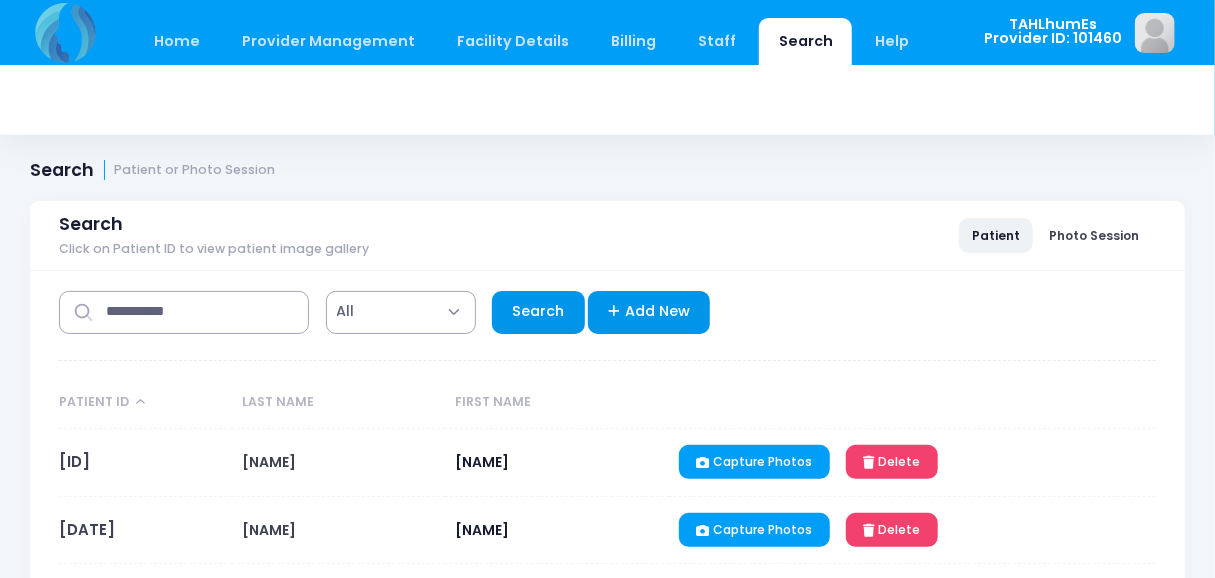 click on "Search" at bounding box center (538, 312) 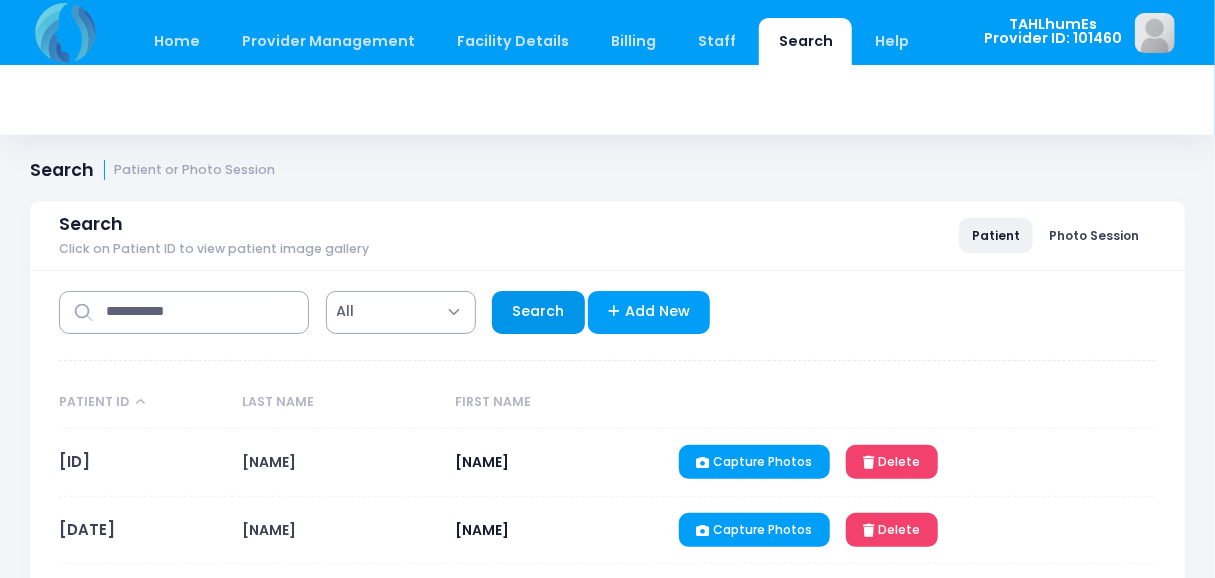 drag, startPoint x: 536, startPoint y: 307, endPoint x: 467, endPoint y: 305, distance: 69.02898 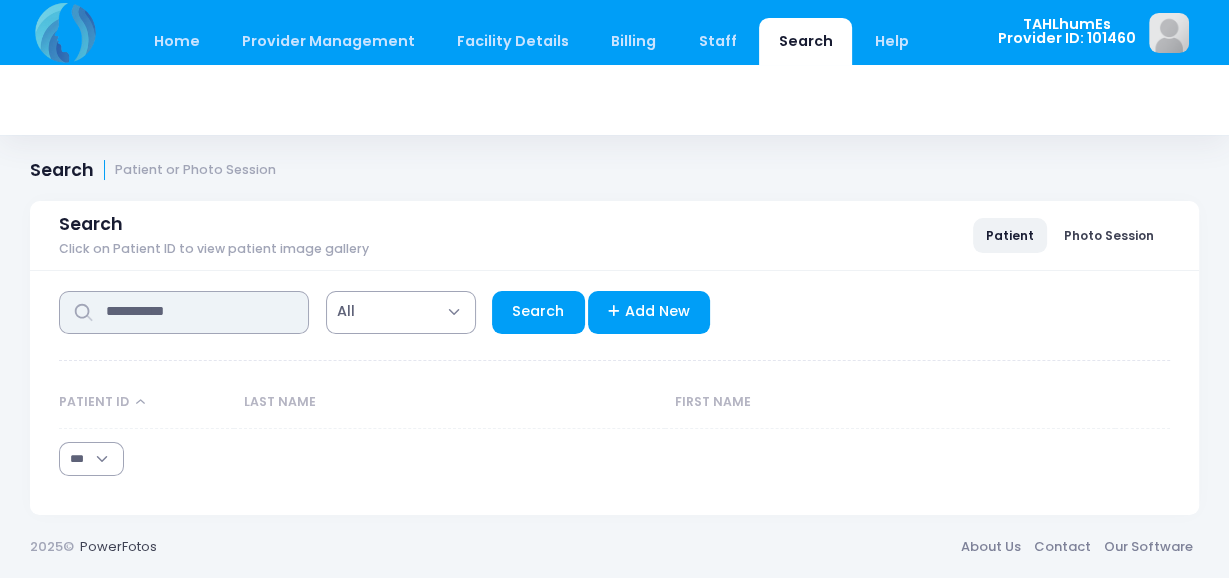 click on "**********" at bounding box center (184, 312) 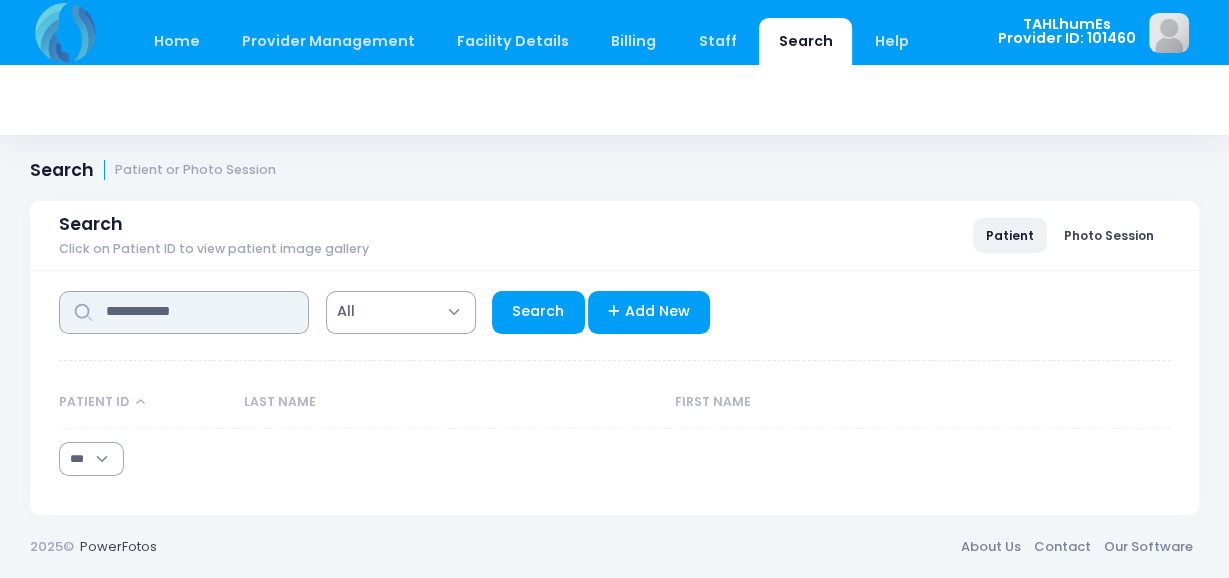click on "**********" at bounding box center [184, 312] 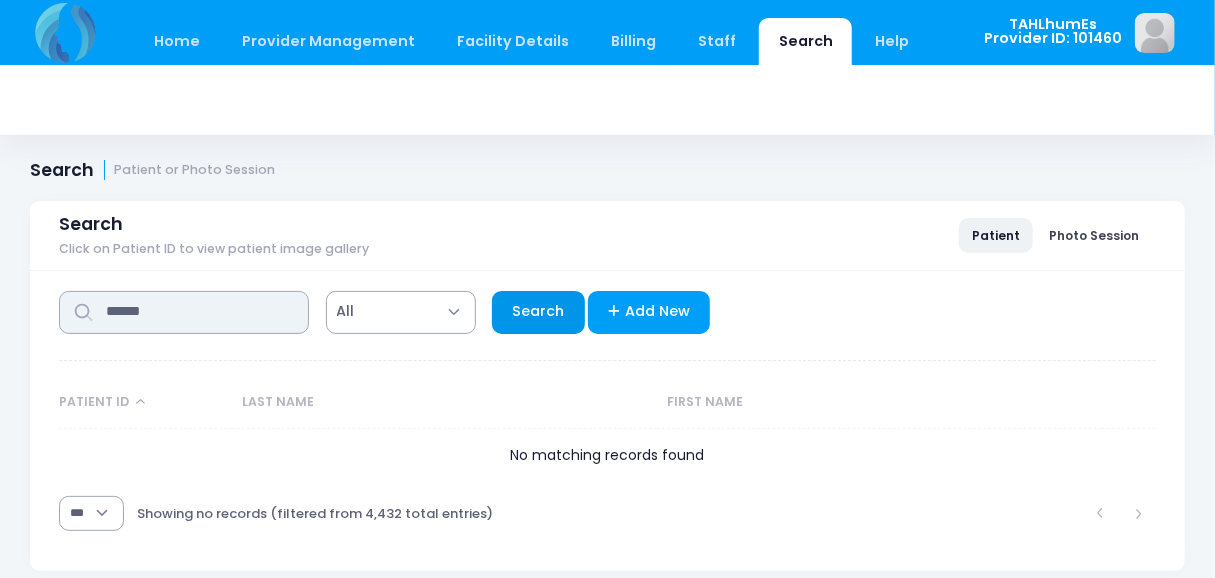 type on "******" 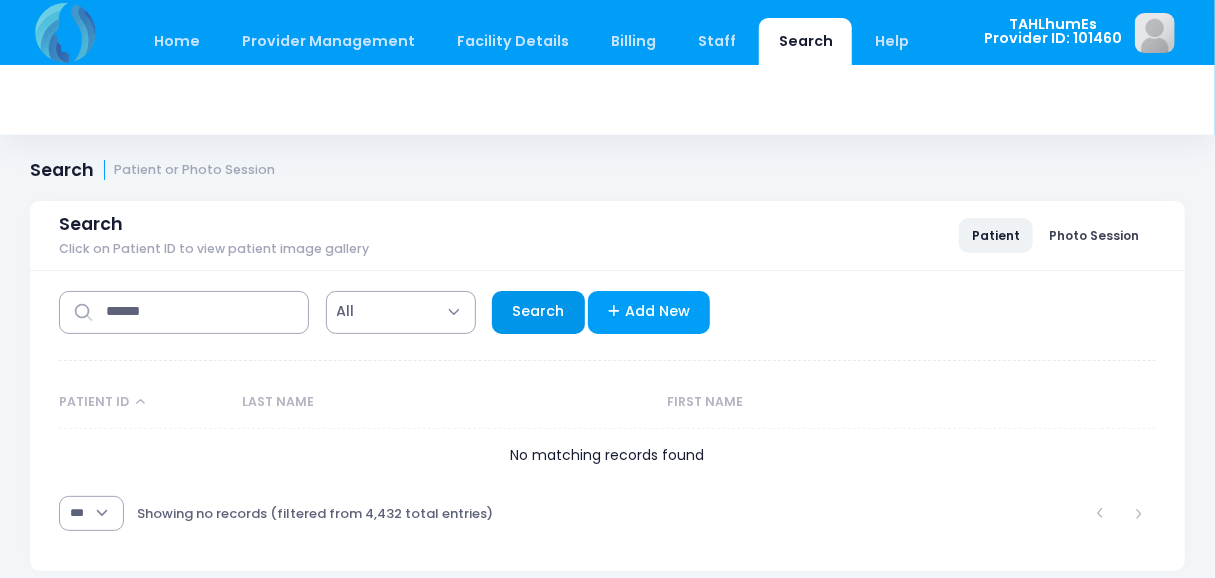click on "Search" at bounding box center (538, 312) 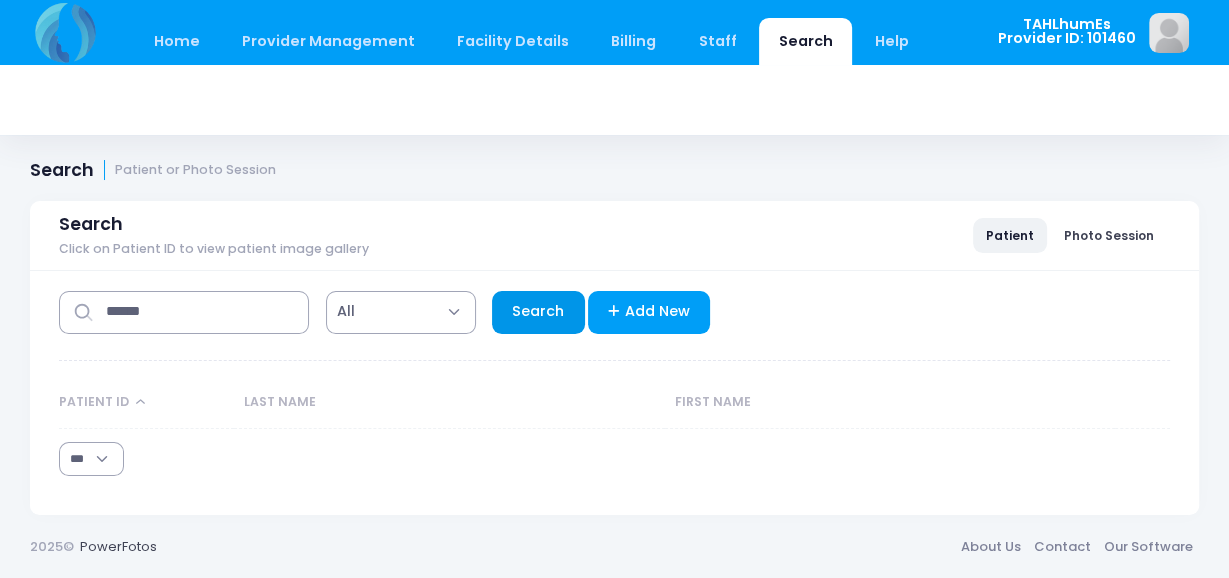 click on "Search" at bounding box center [538, 312] 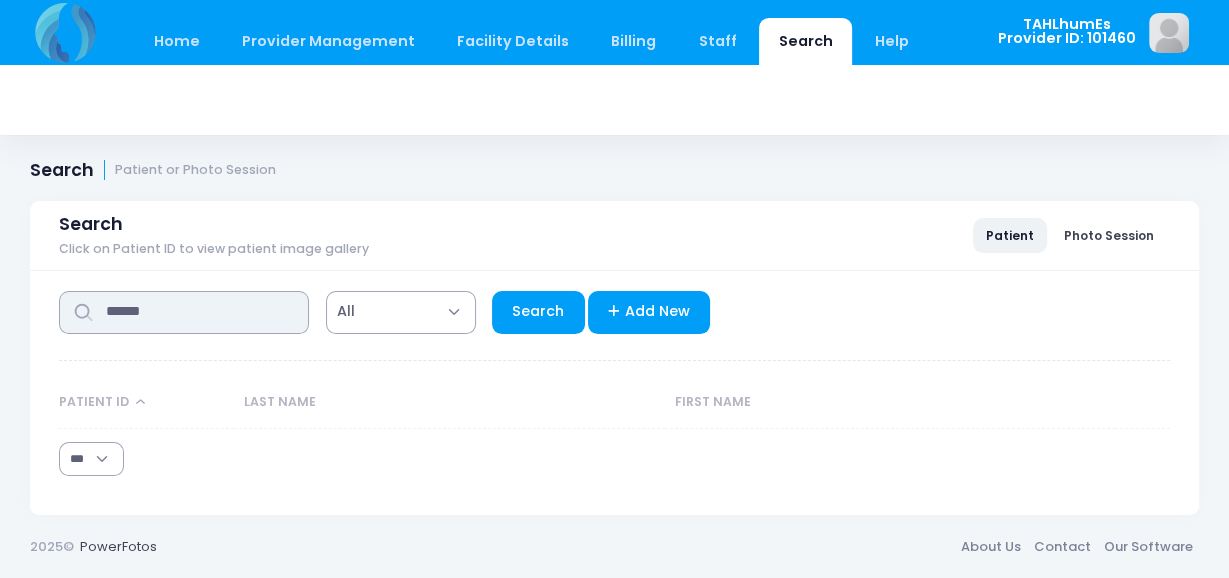 click on "******" at bounding box center [184, 312] 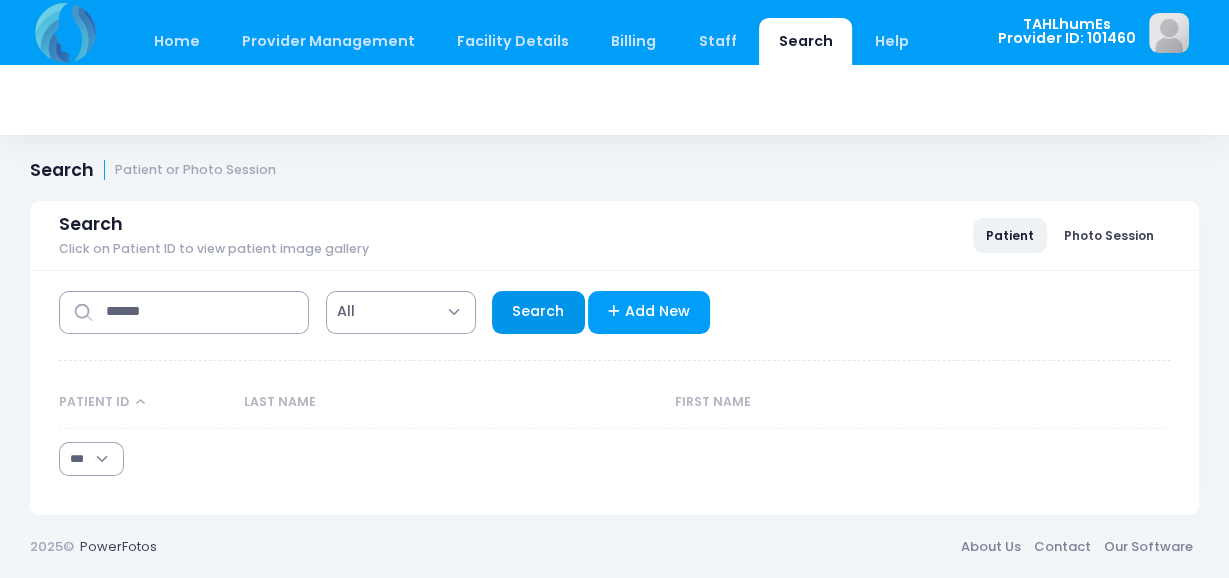 click on "Search" at bounding box center (538, 312) 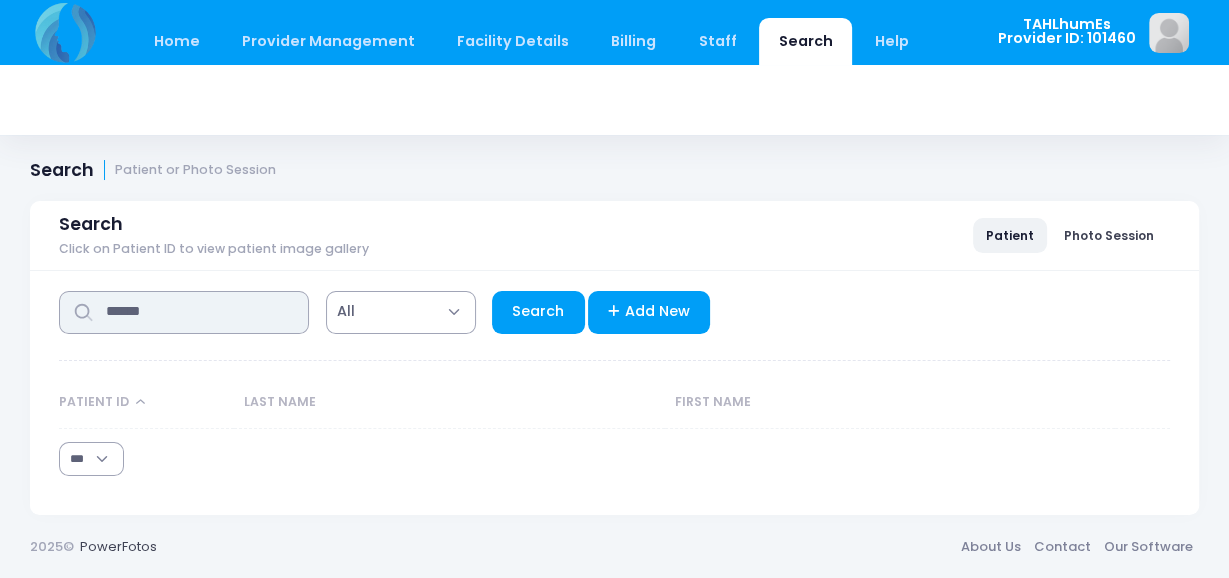 click on "******" at bounding box center [184, 312] 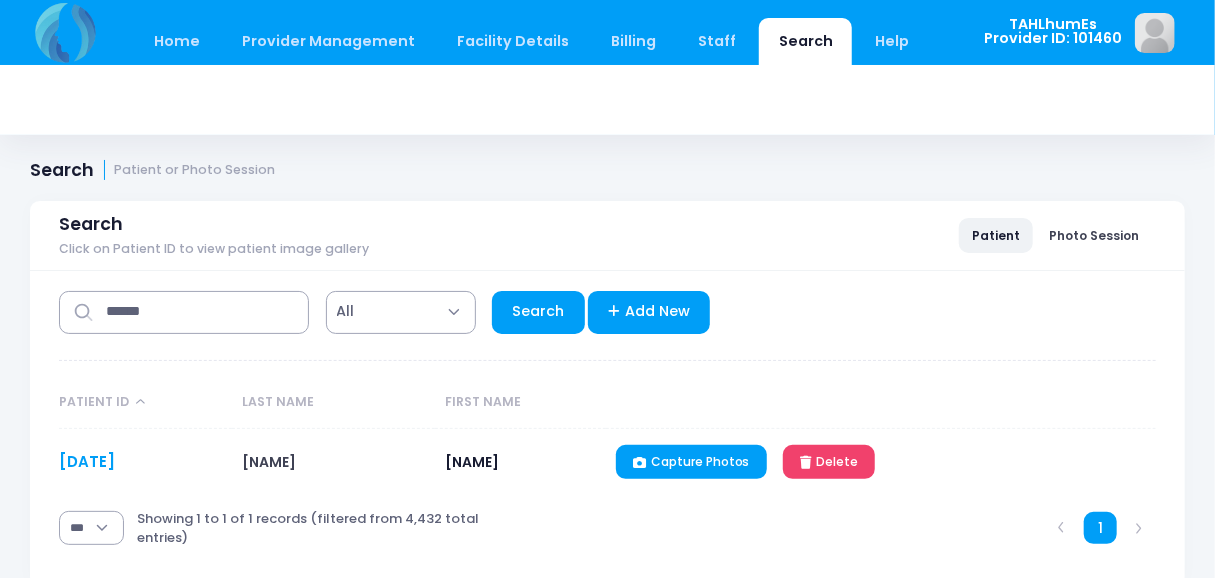 click on "[DATE]" at bounding box center (87, 461) 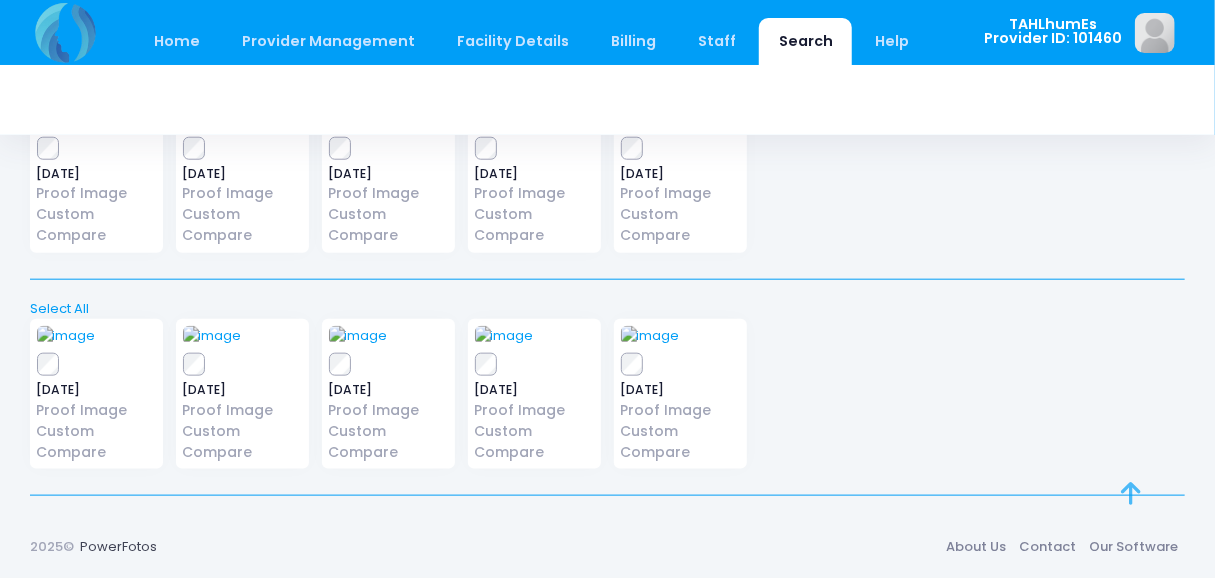scroll, scrollTop: 1612, scrollLeft: 0, axis: vertical 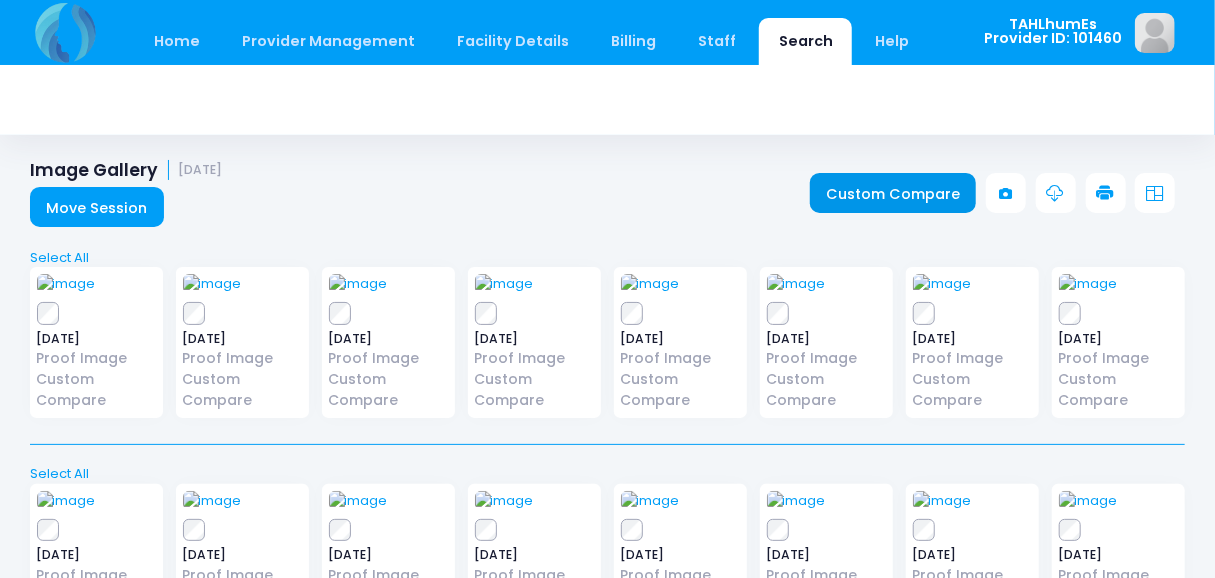 click on "Custom Compare" at bounding box center [893, 193] 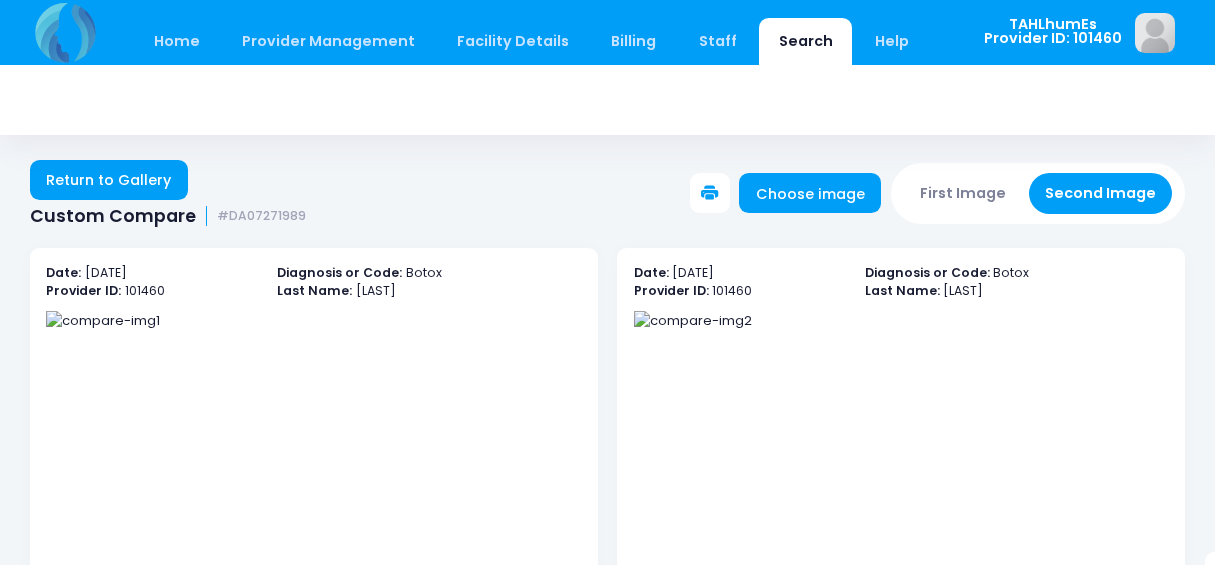 scroll, scrollTop: 0, scrollLeft: 0, axis: both 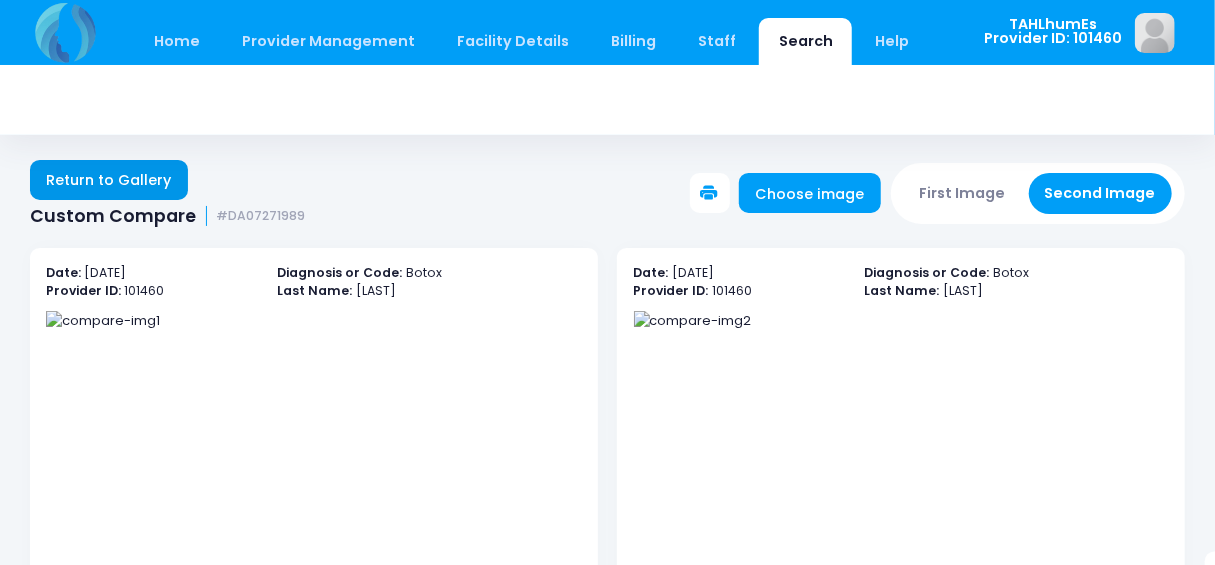 click on "Return to Gallery" at bounding box center (109, 180) 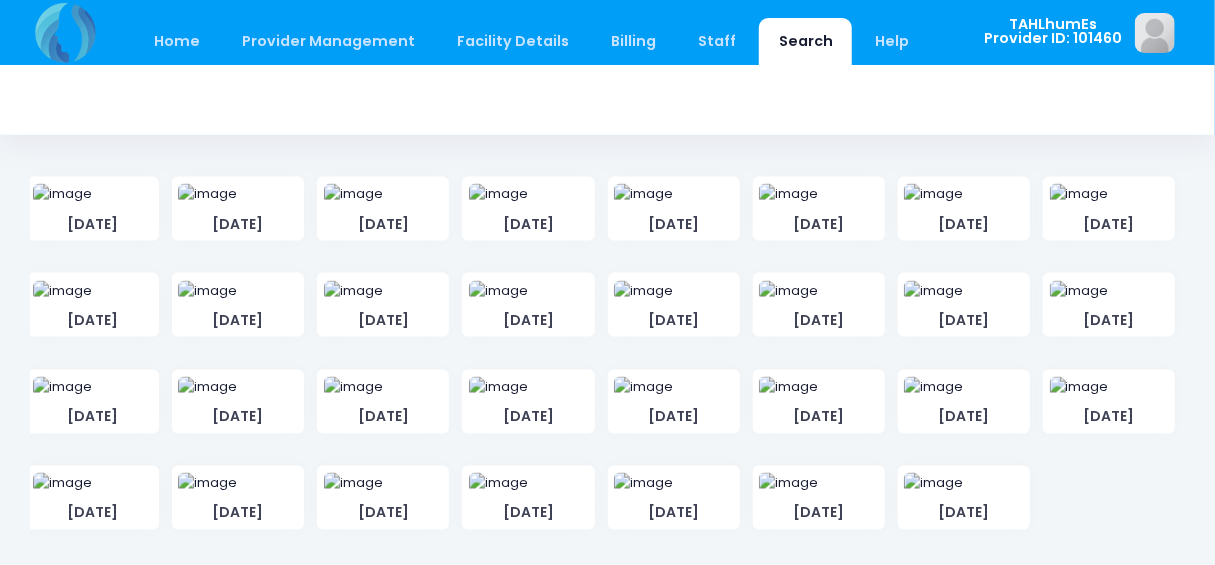scroll, scrollTop: 1326, scrollLeft: 0, axis: vertical 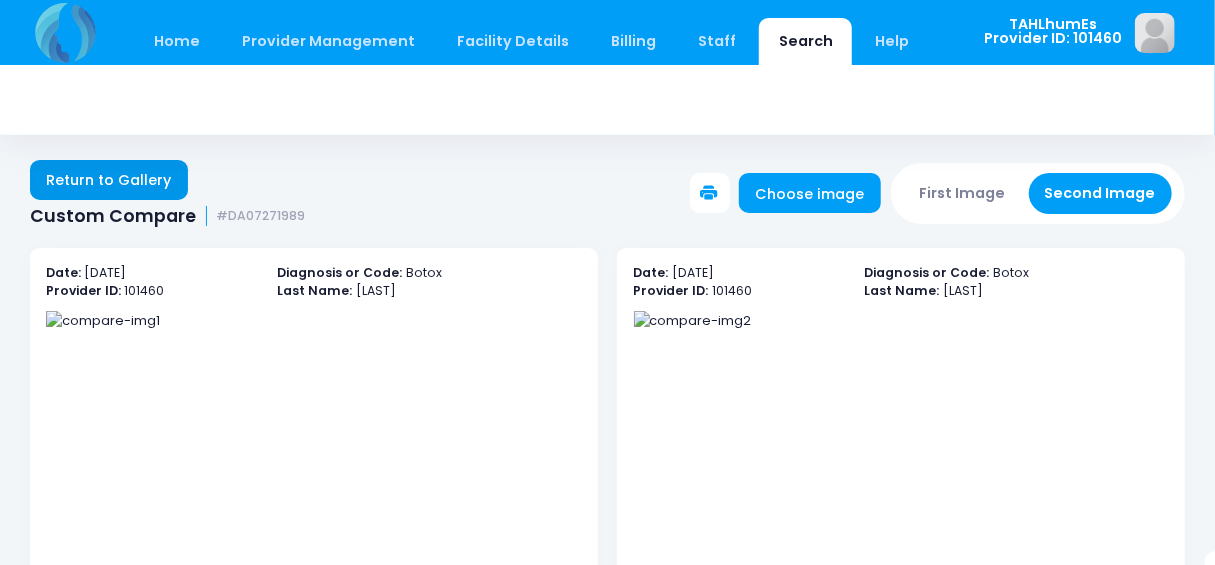 click on "Return to Gallery" at bounding box center [109, 180] 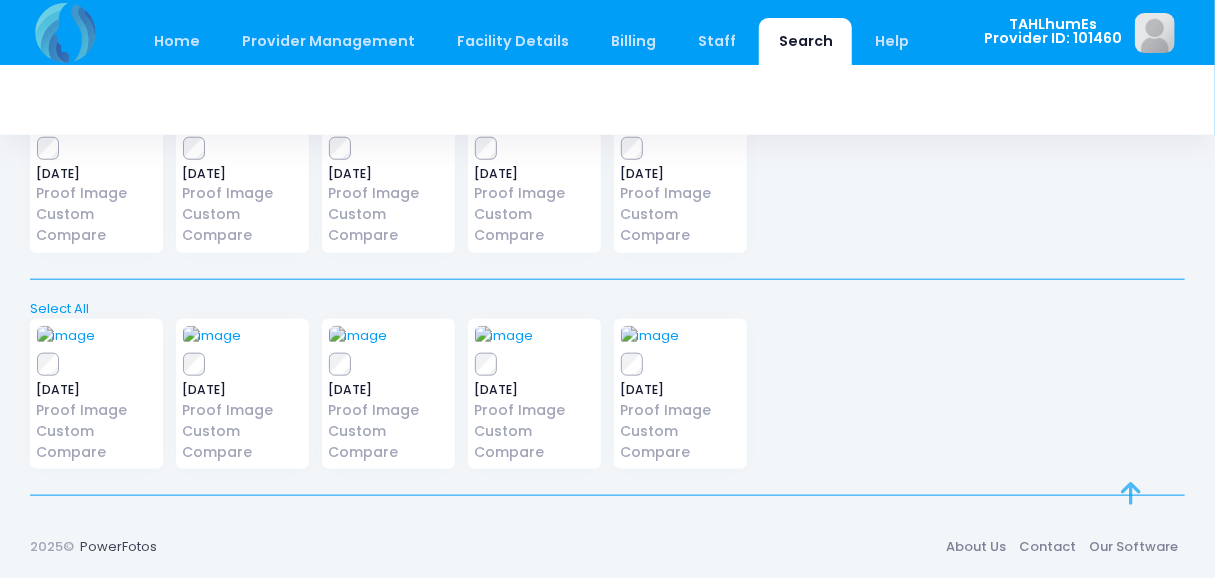 scroll, scrollTop: 1612, scrollLeft: 0, axis: vertical 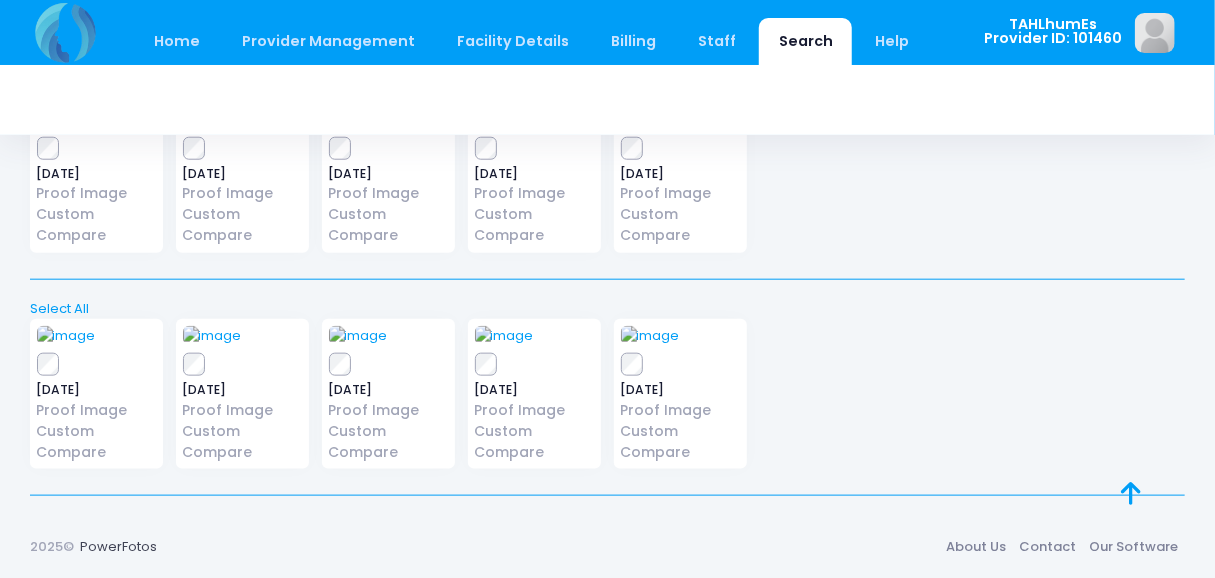 click on "[DATE]
Proof Image
Custom Compare
[DATE] Proof Image [DATE]" at bounding box center (608, 180) 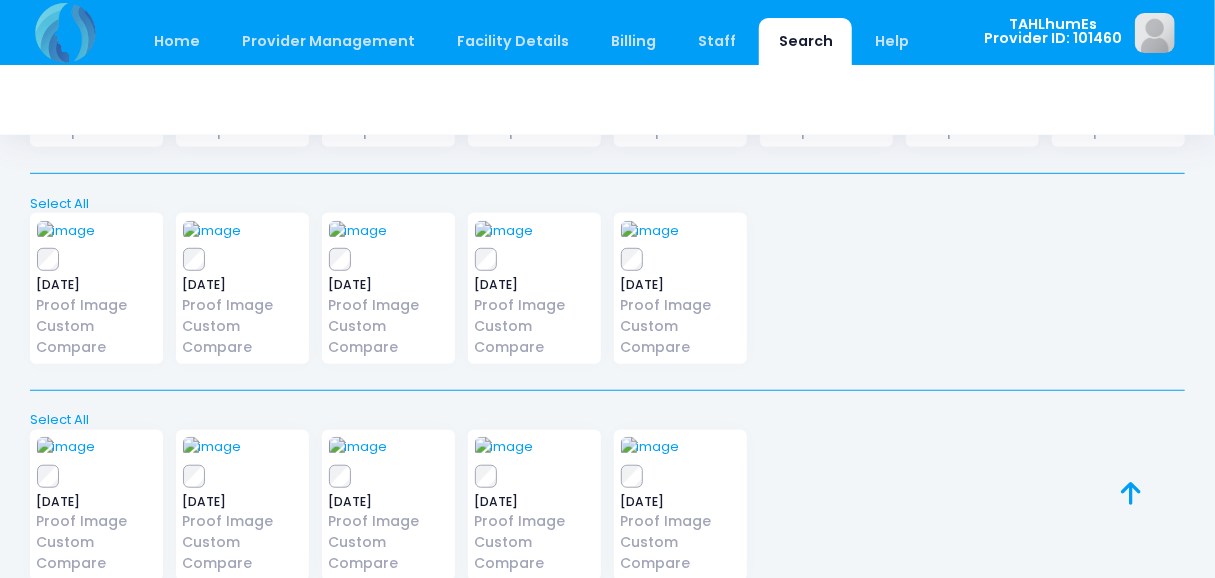 scroll, scrollTop: 482, scrollLeft: 0, axis: vertical 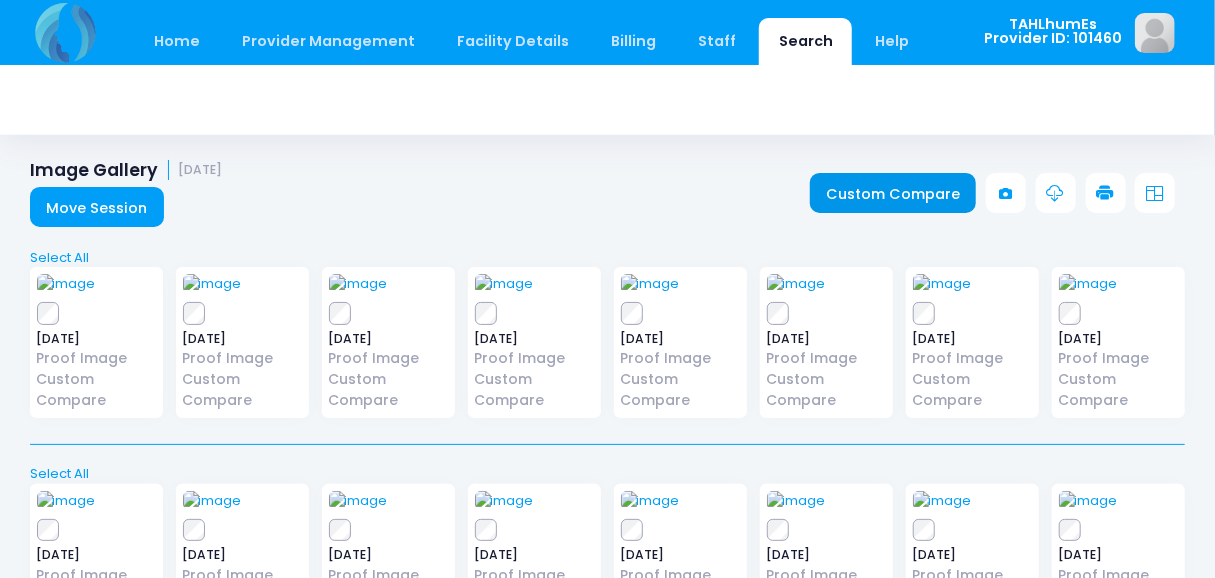 click on "Custom Compare" at bounding box center [893, 193] 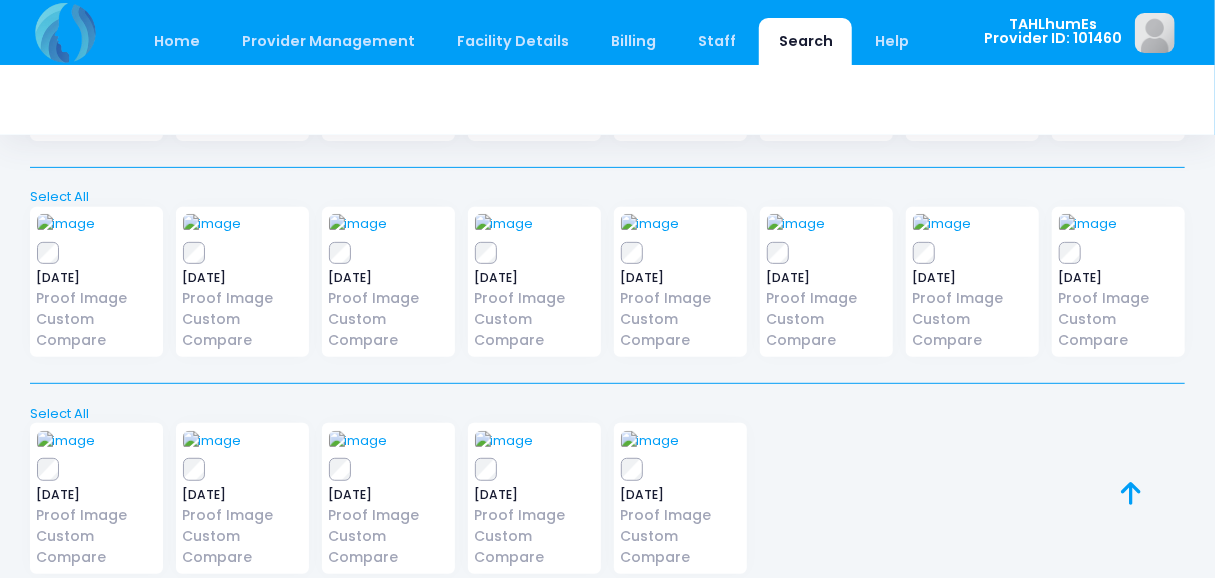 scroll, scrollTop: 0, scrollLeft: 0, axis: both 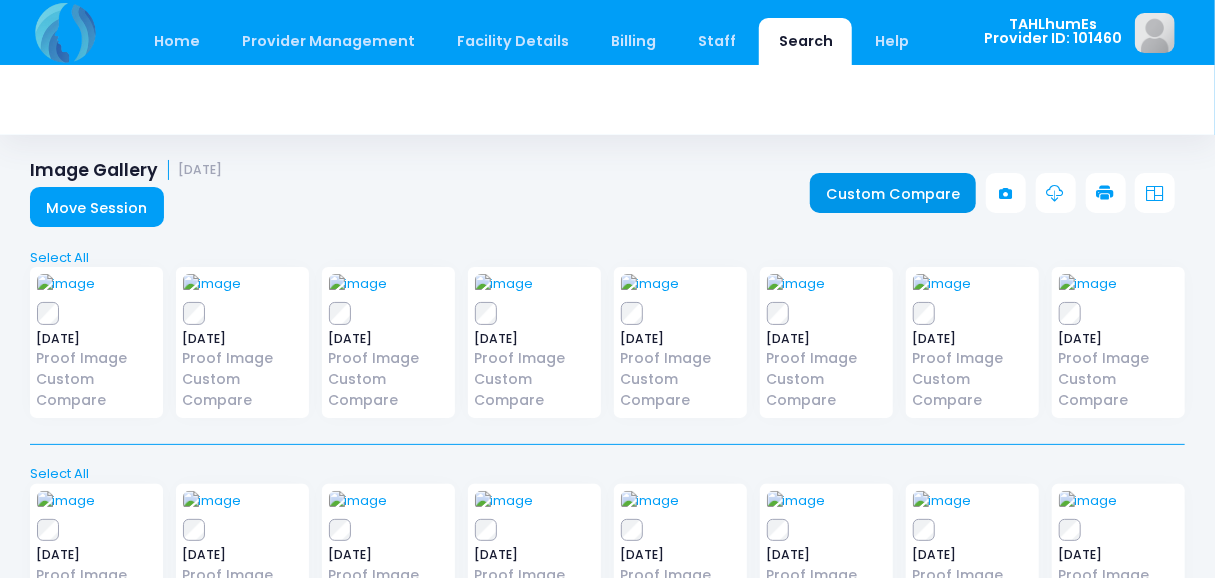click on "Custom Compare" at bounding box center (893, 193) 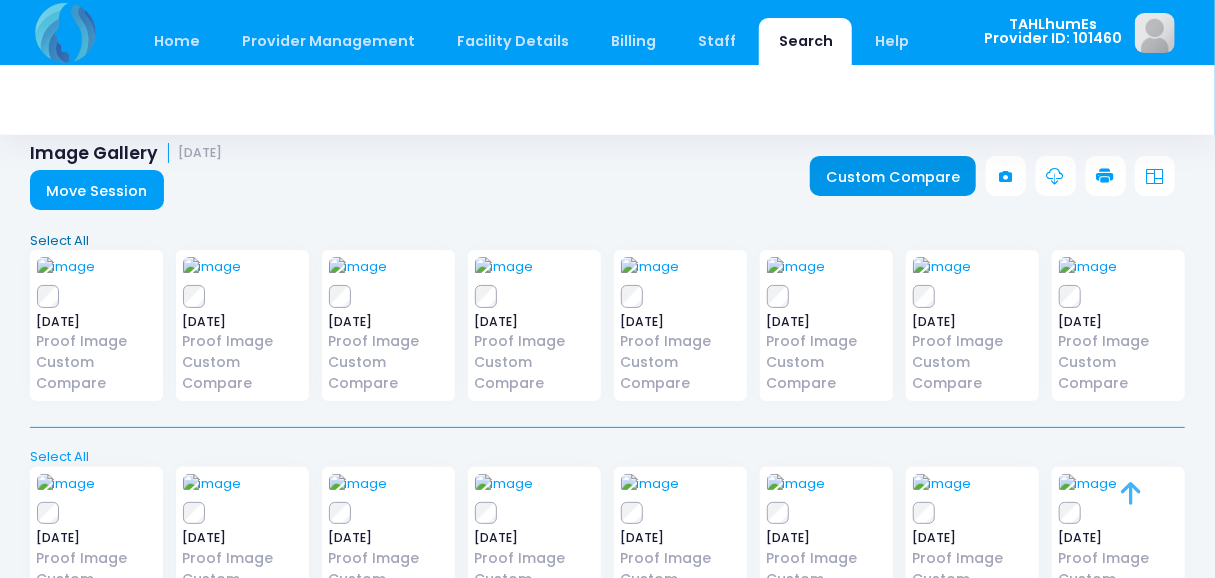 scroll, scrollTop: 0, scrollLeft: 0, axis: both 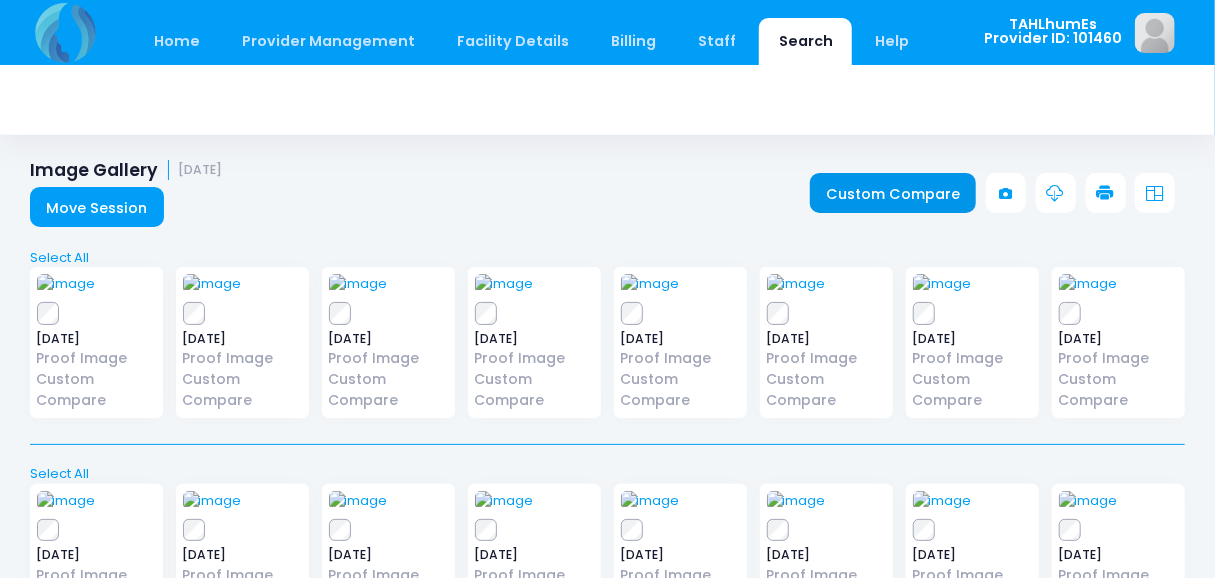 click on "Custom Compare" at bounding box center [893, 193] 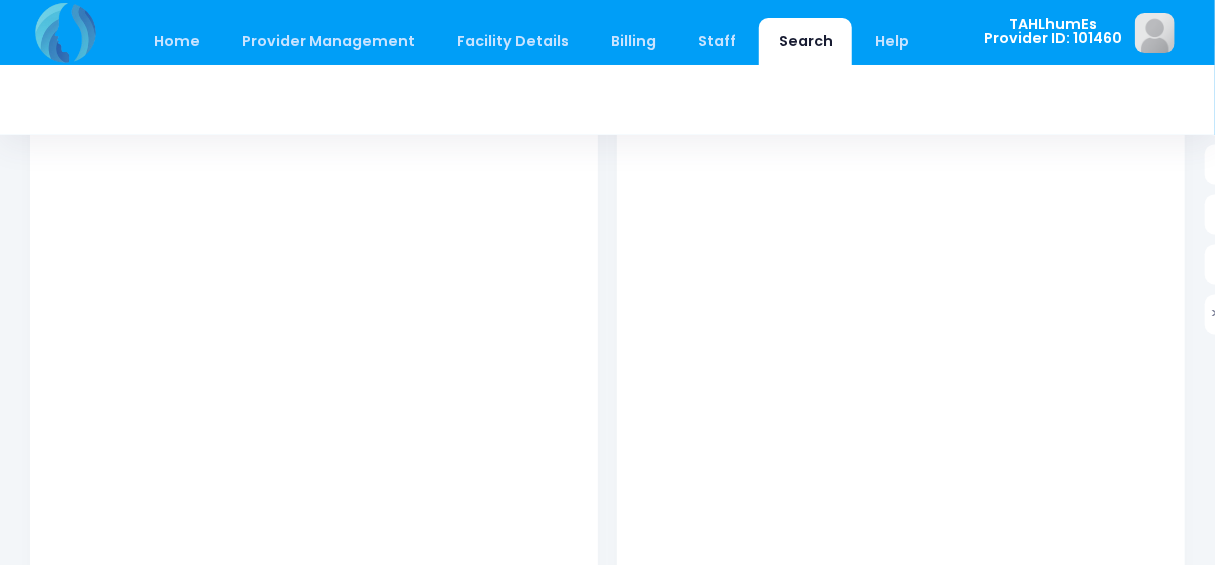 scroll, scrollTop: 419, scrollLeft: 0, axis: vertical 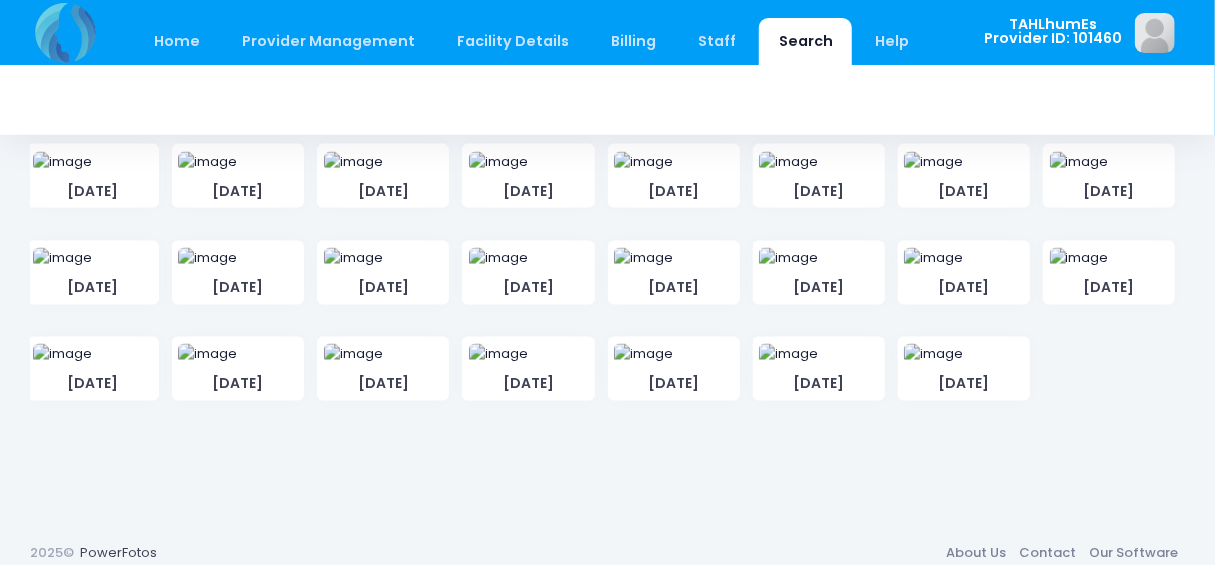 click at bounding box center [62, 65] 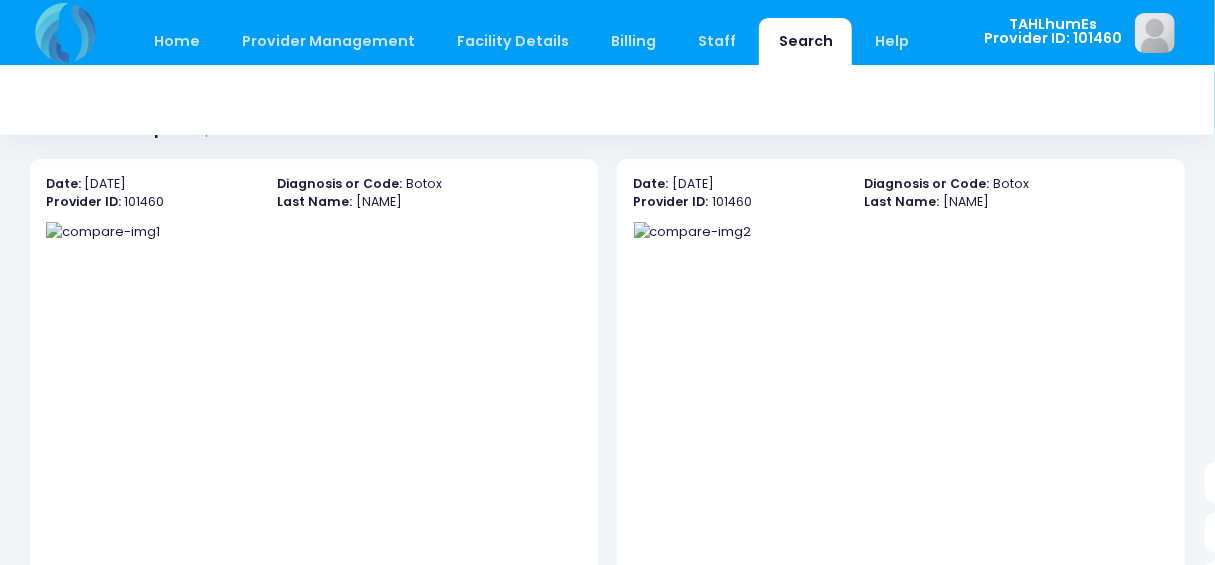 scroll, scrollTop: 542, scrollLeft: 0, axis: vertical 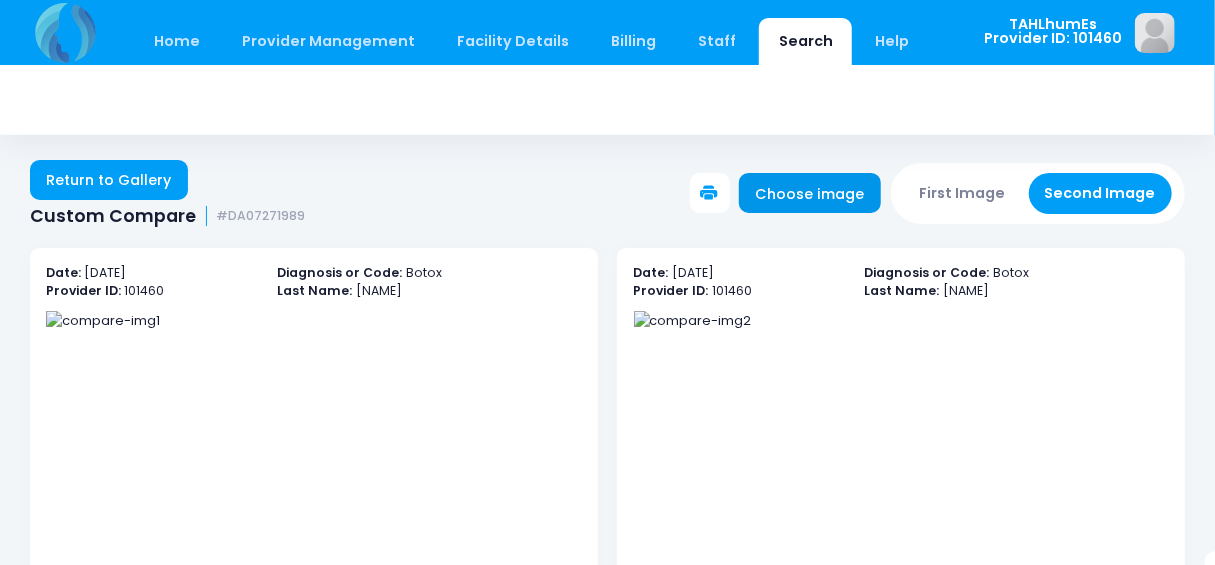 click on "Choose image" at bounding box center (810, 193) 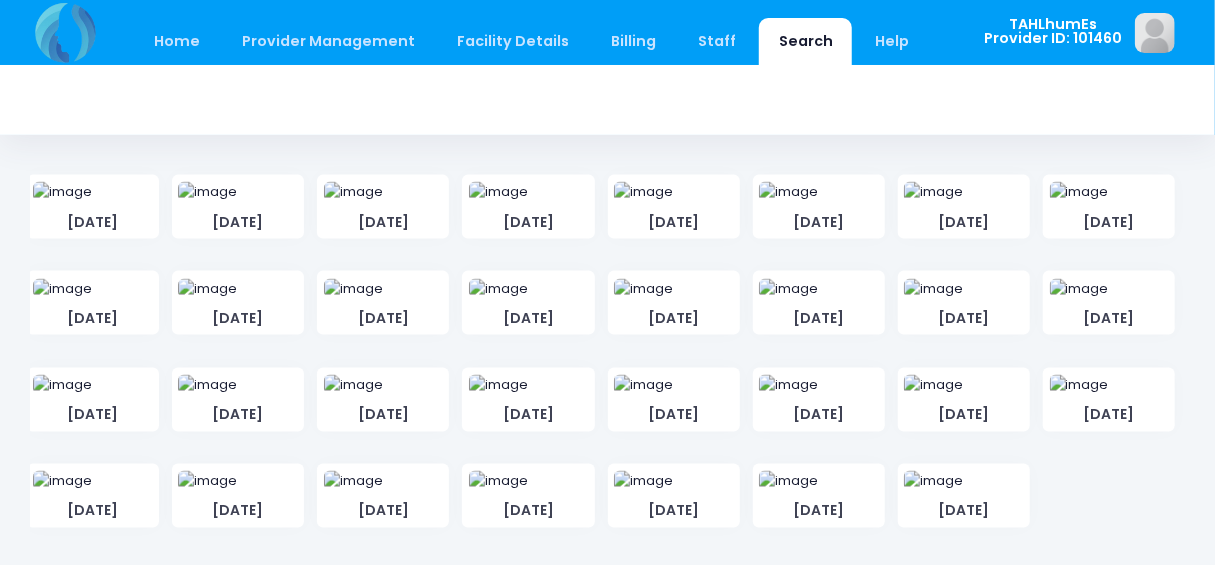 scroll, scrollTop: 1200, scrollLeft: 0, axis: vertical 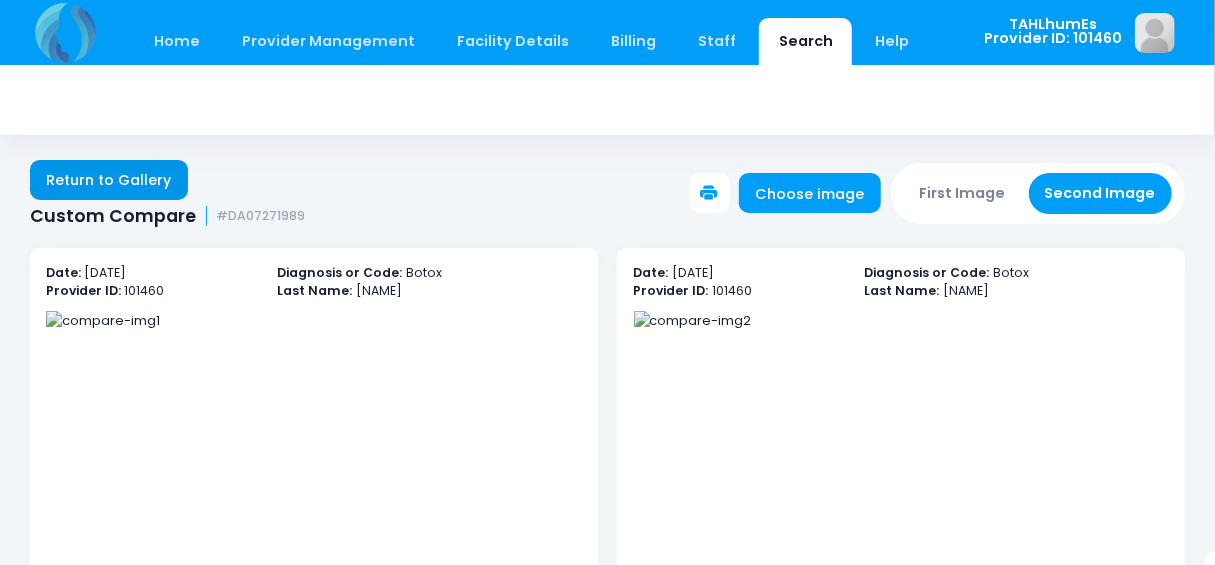 click on "Return to Gallery" at bounding box center (109, 180) 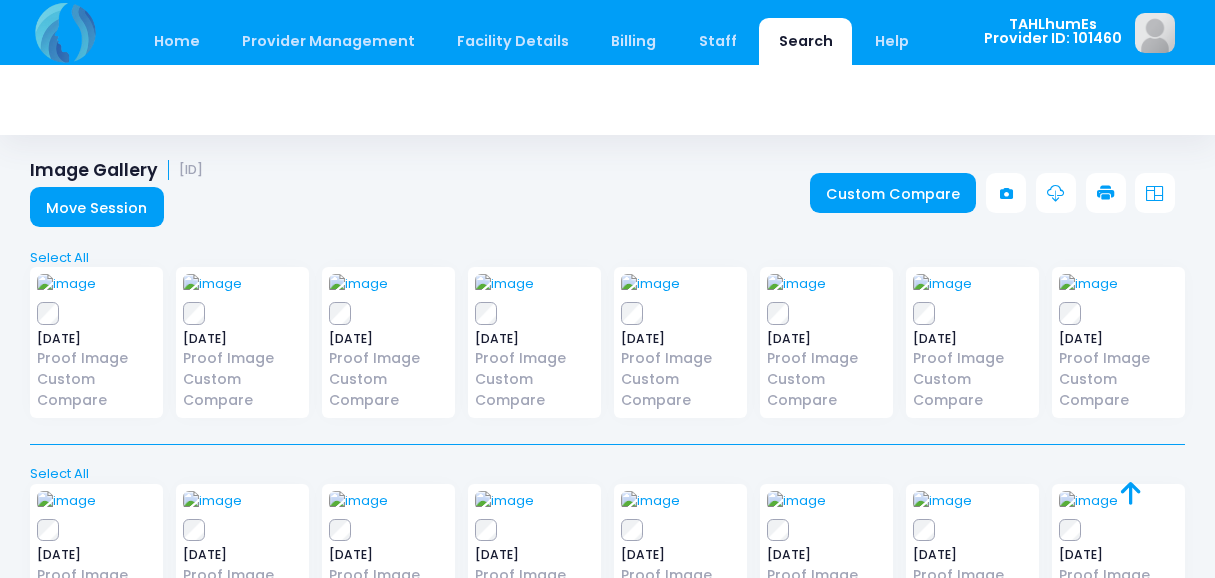 scroll, scrollTop: 0, scrollLeft: 0, axis: both 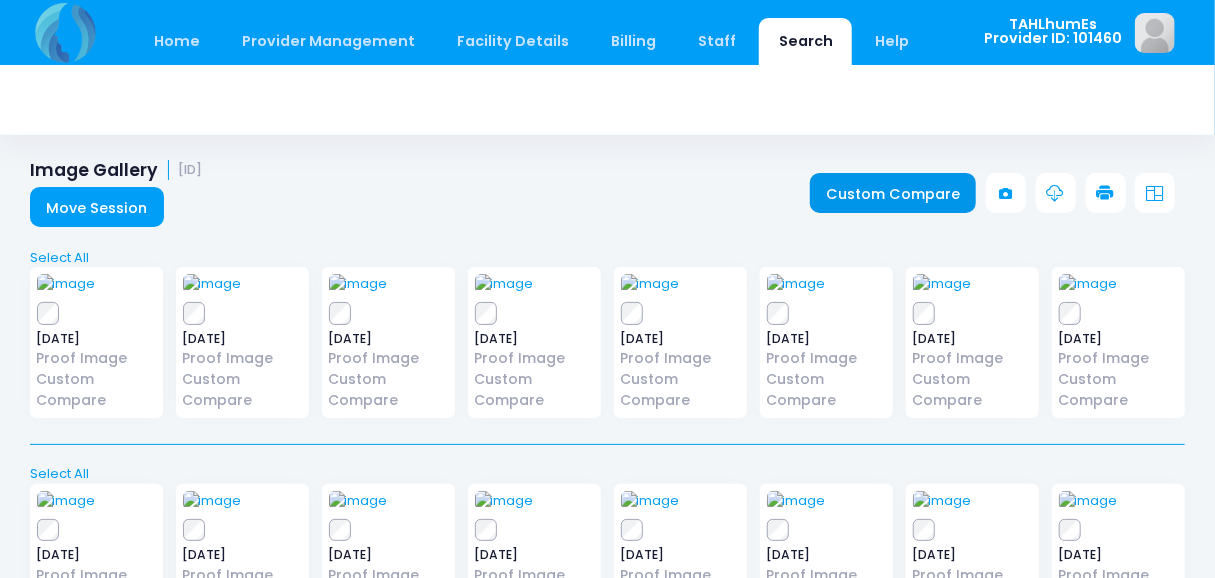 click on "Custom Compare" at bounding box center (893, 193) 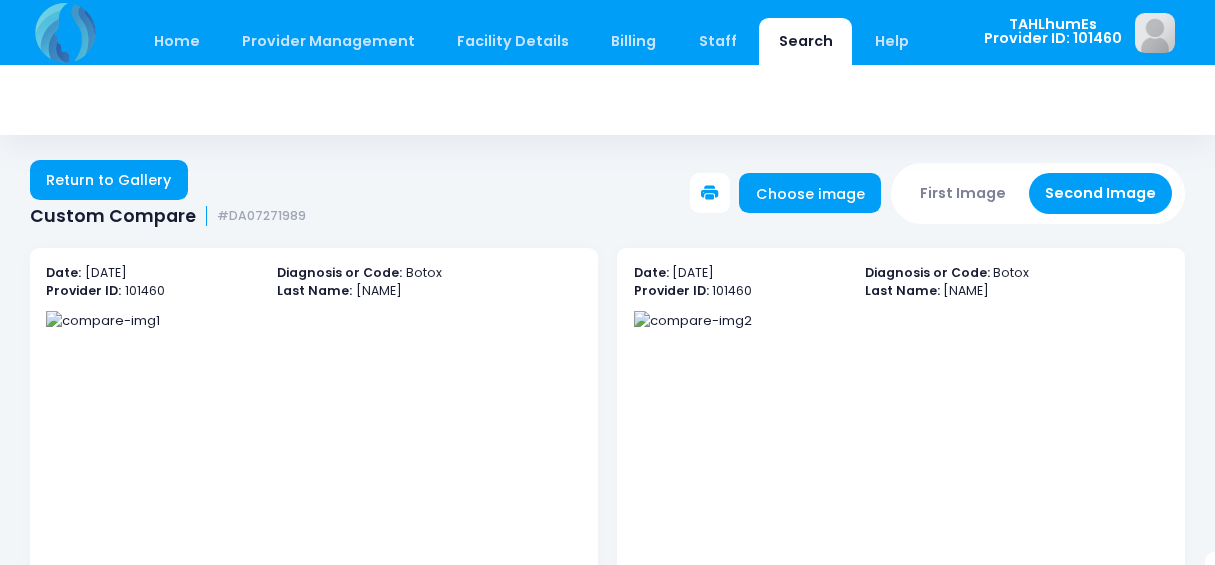 scroll, scrollTop: 0, scrollLeft: 0, axis: both 